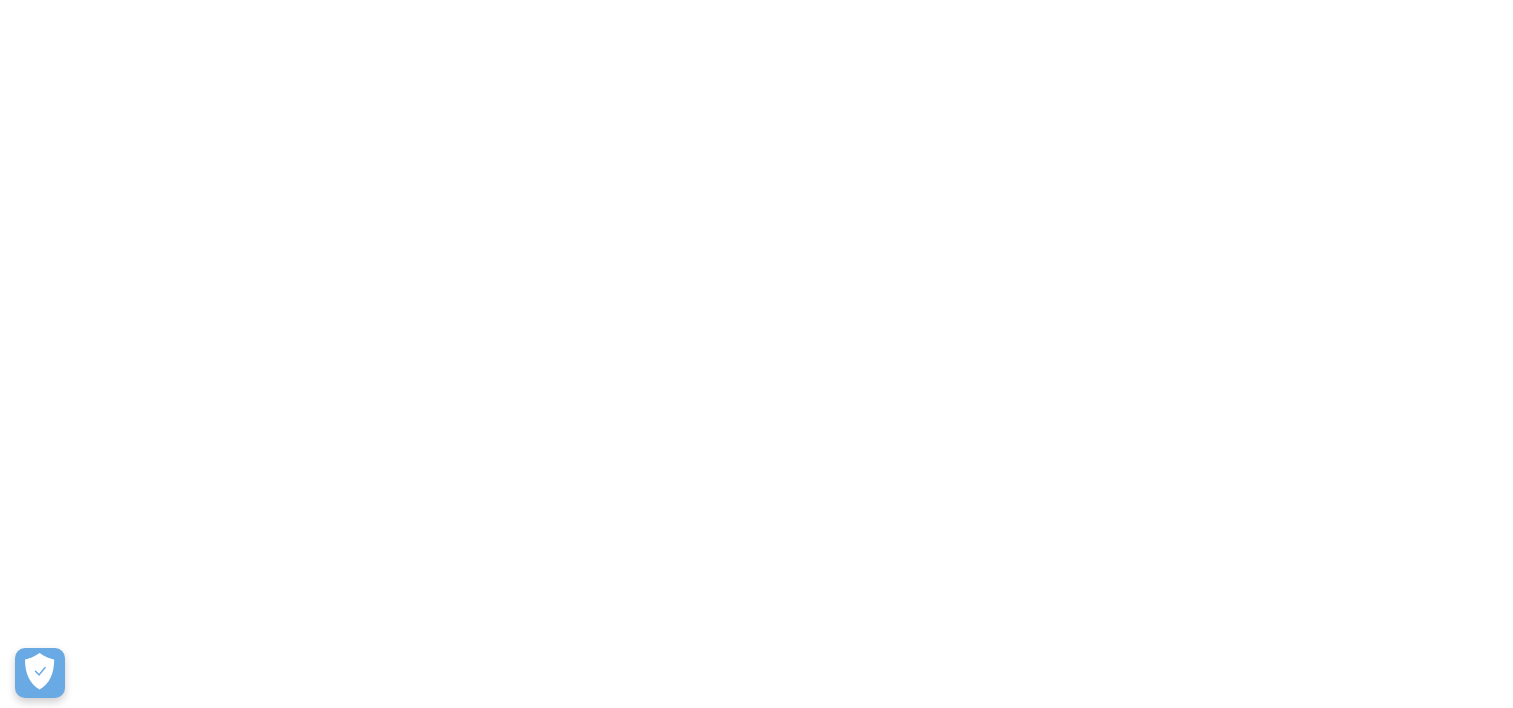 scroll, scrollTop: 0, scrollLeft: 0, axis: both 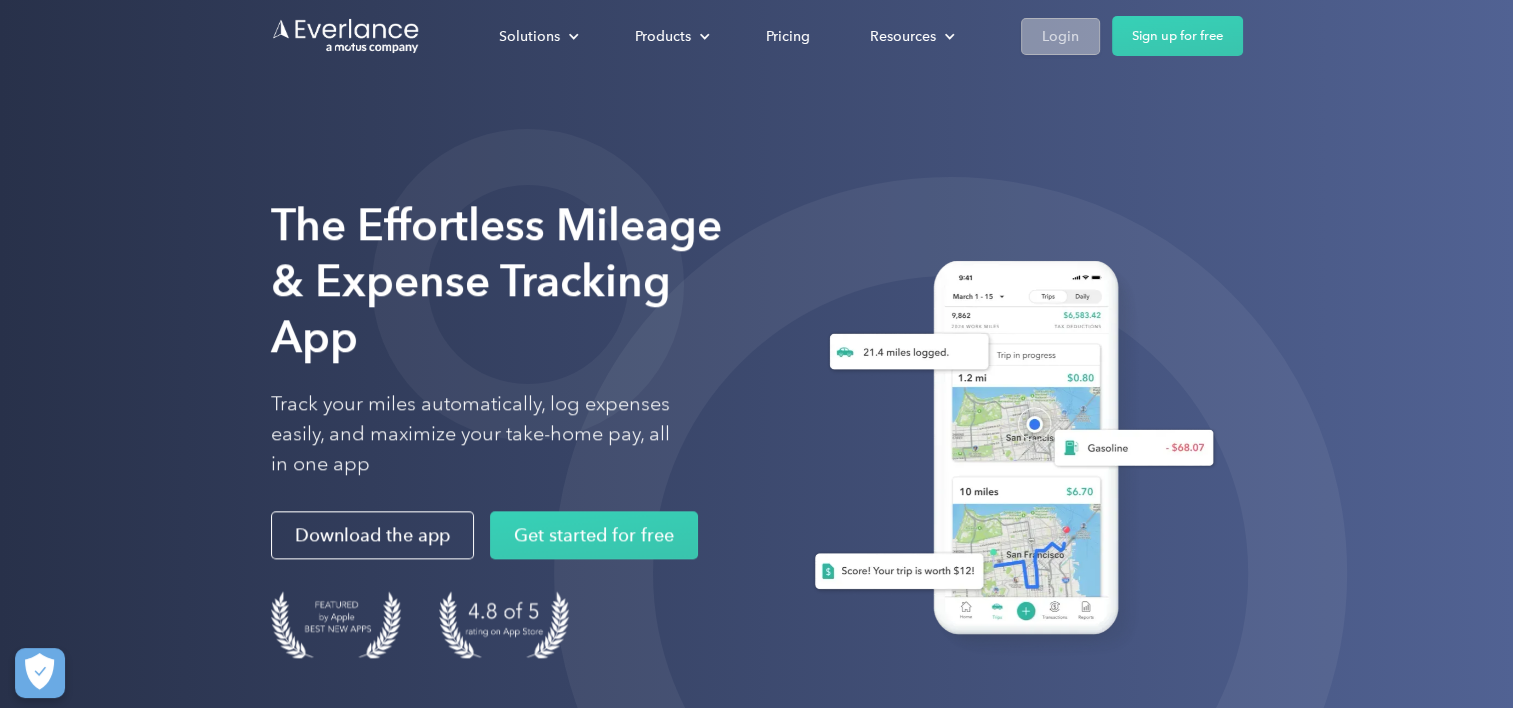 click on "Login" at bounding box center (1060, 36) 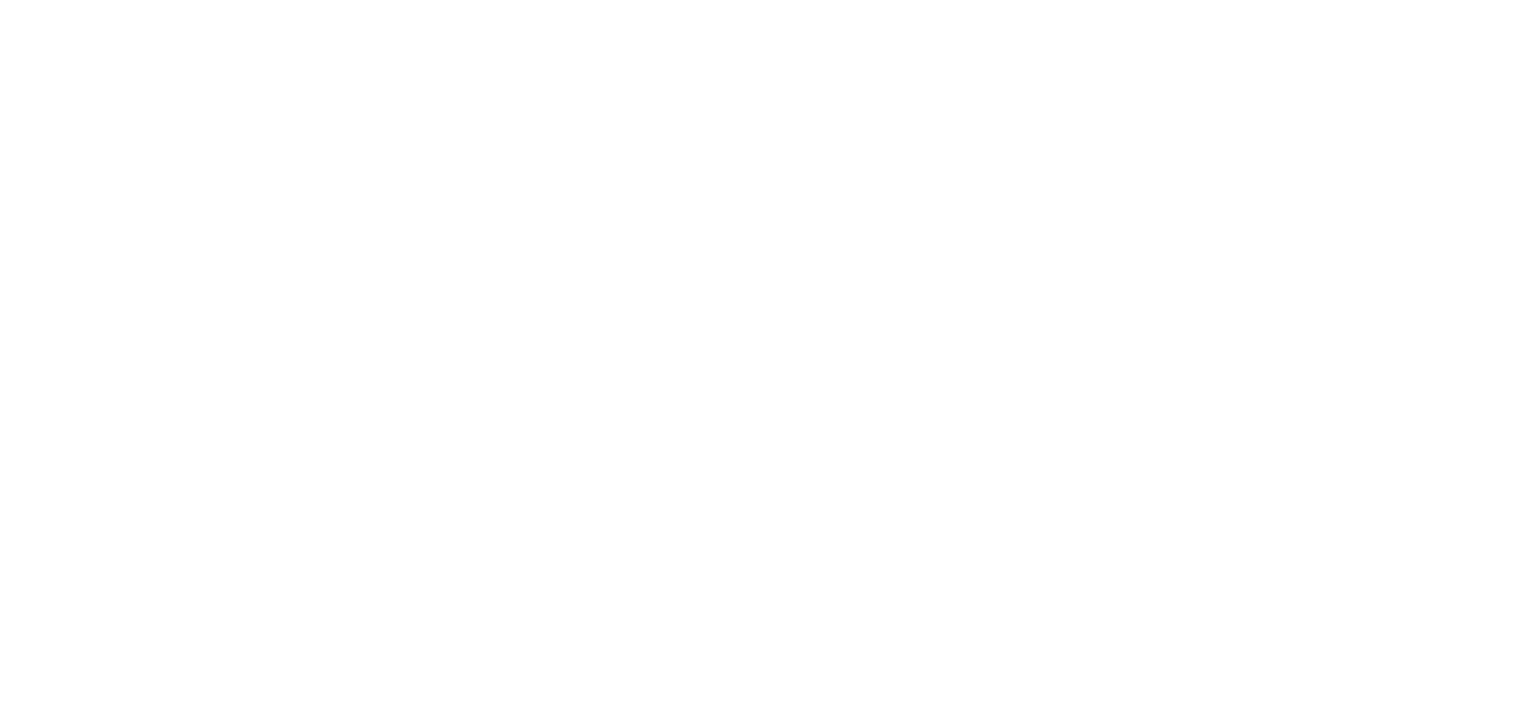 scroll, scrollTop: 0, scrollLeft: 0, axis: both 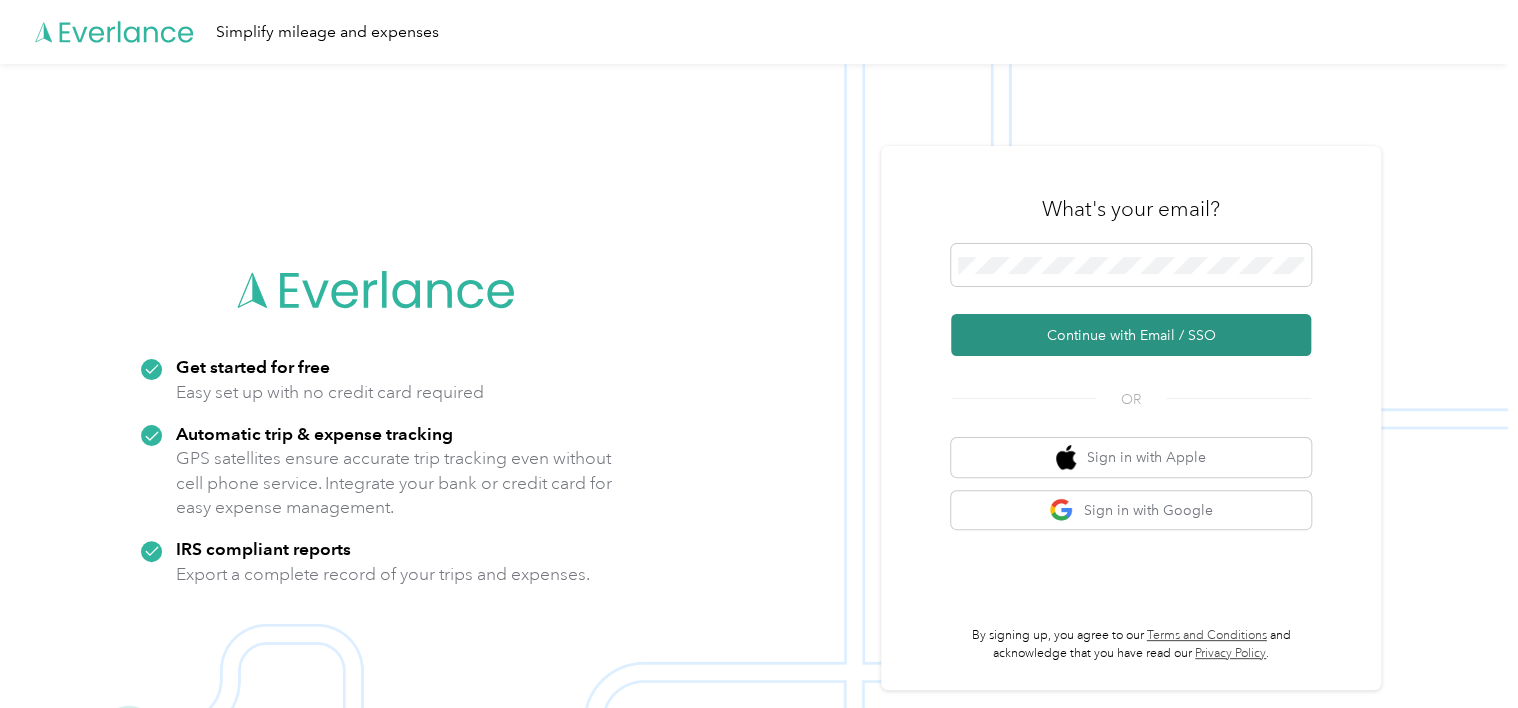 click on "Continue with Email / SSO" at bounding box center [1131, 335] 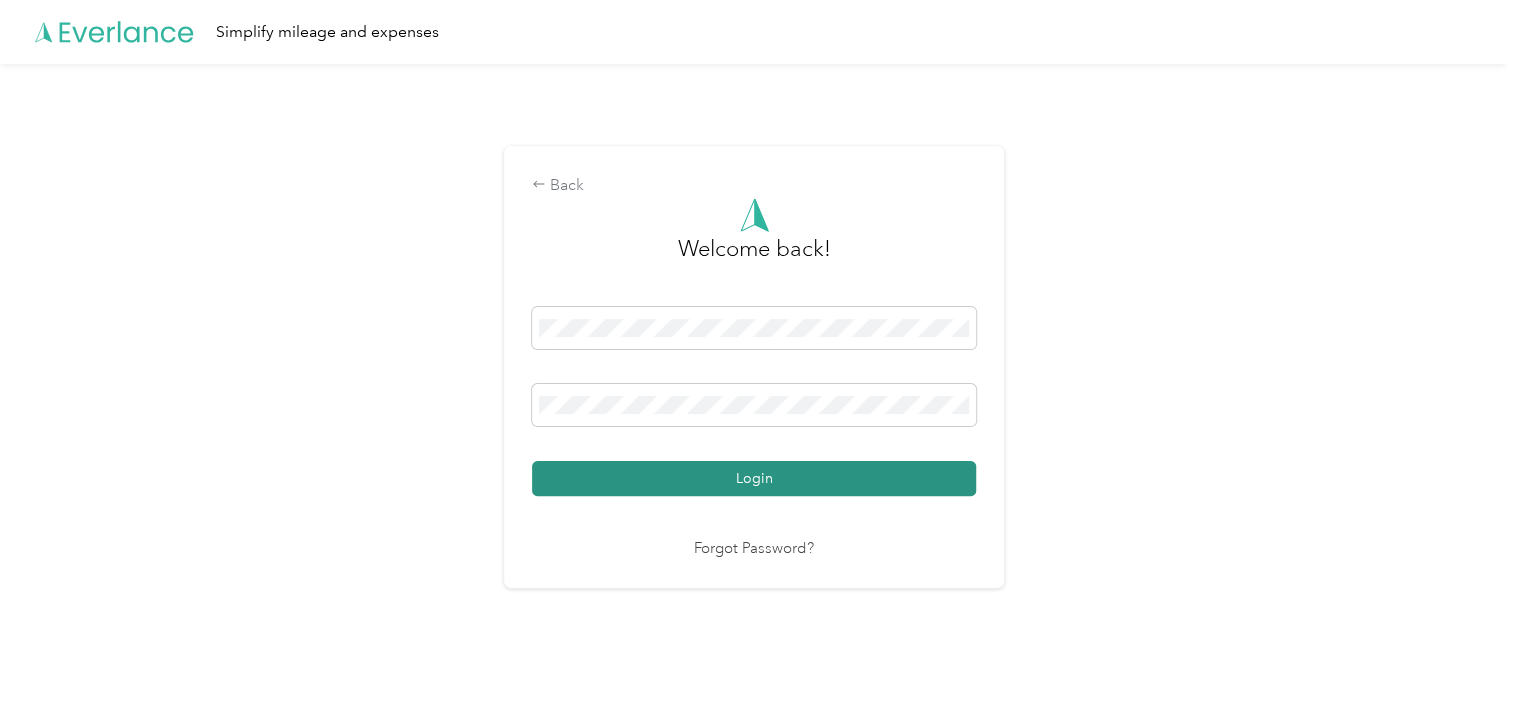 click on "Login" at bounding box center (754, 478) 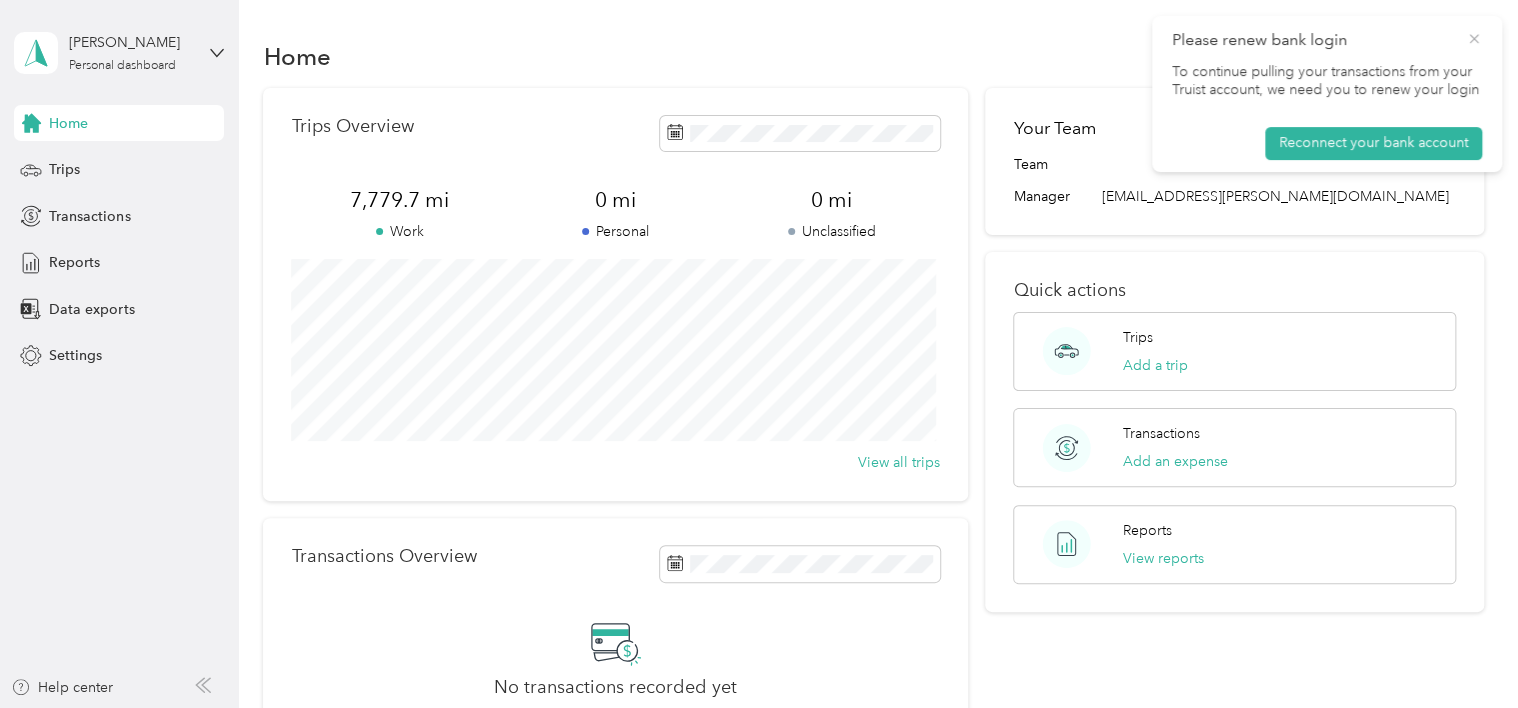 click 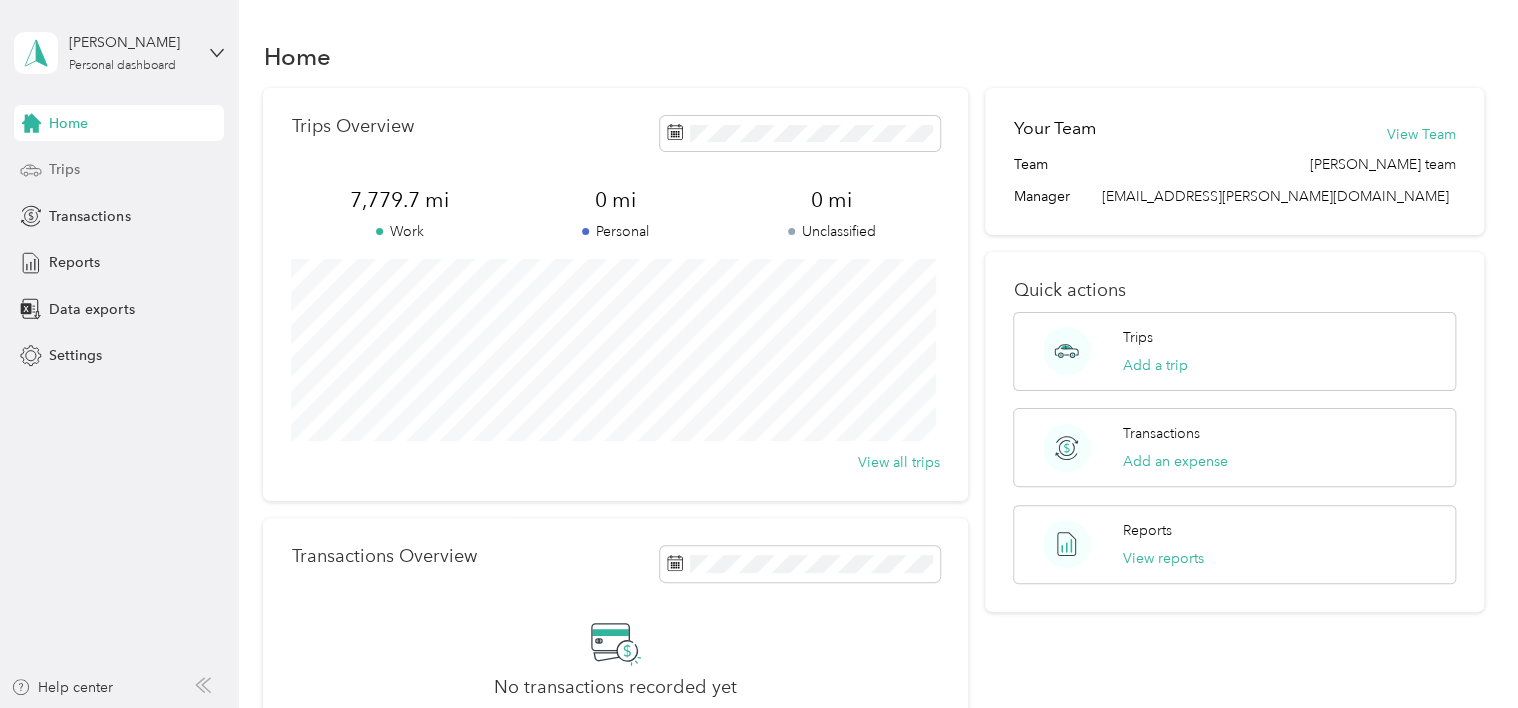click on "Trips" at bounding box center (64, 169) 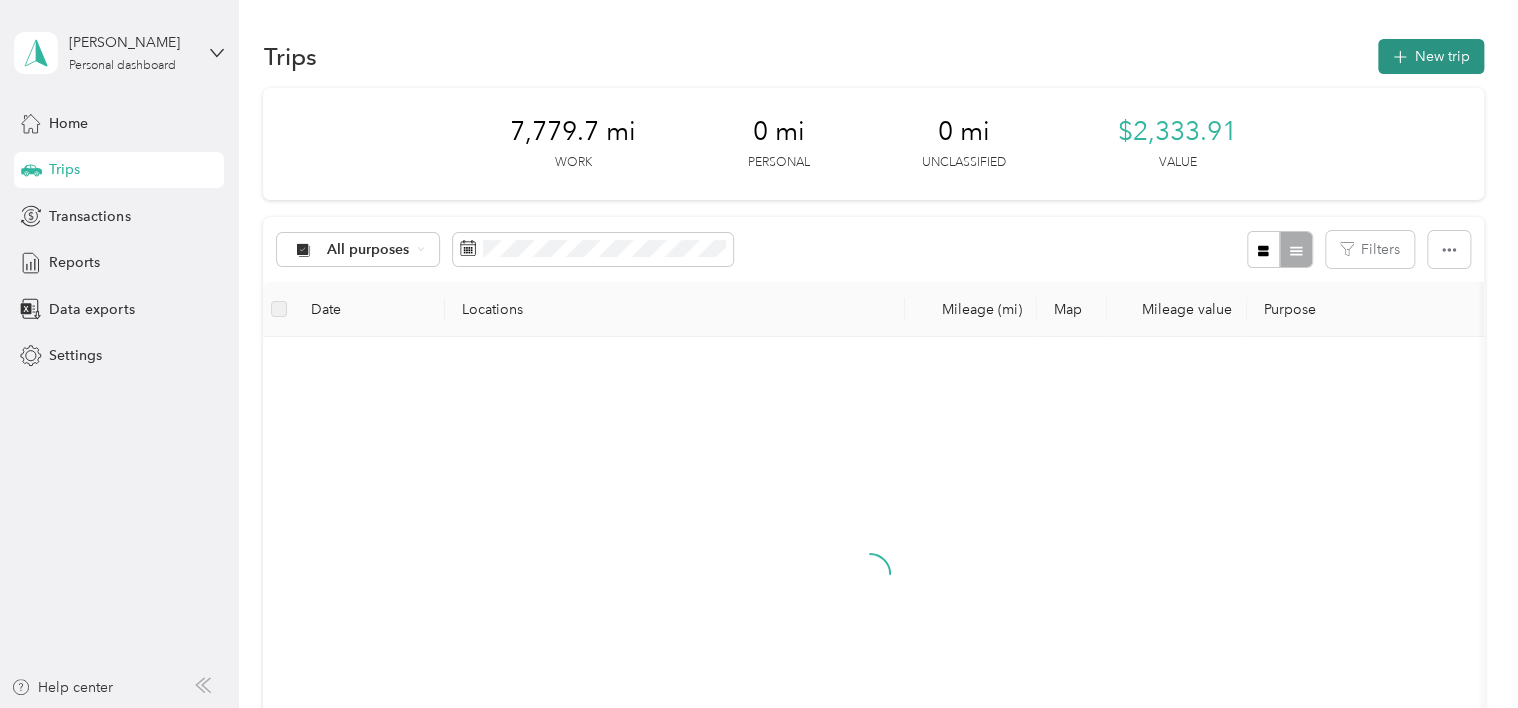 click 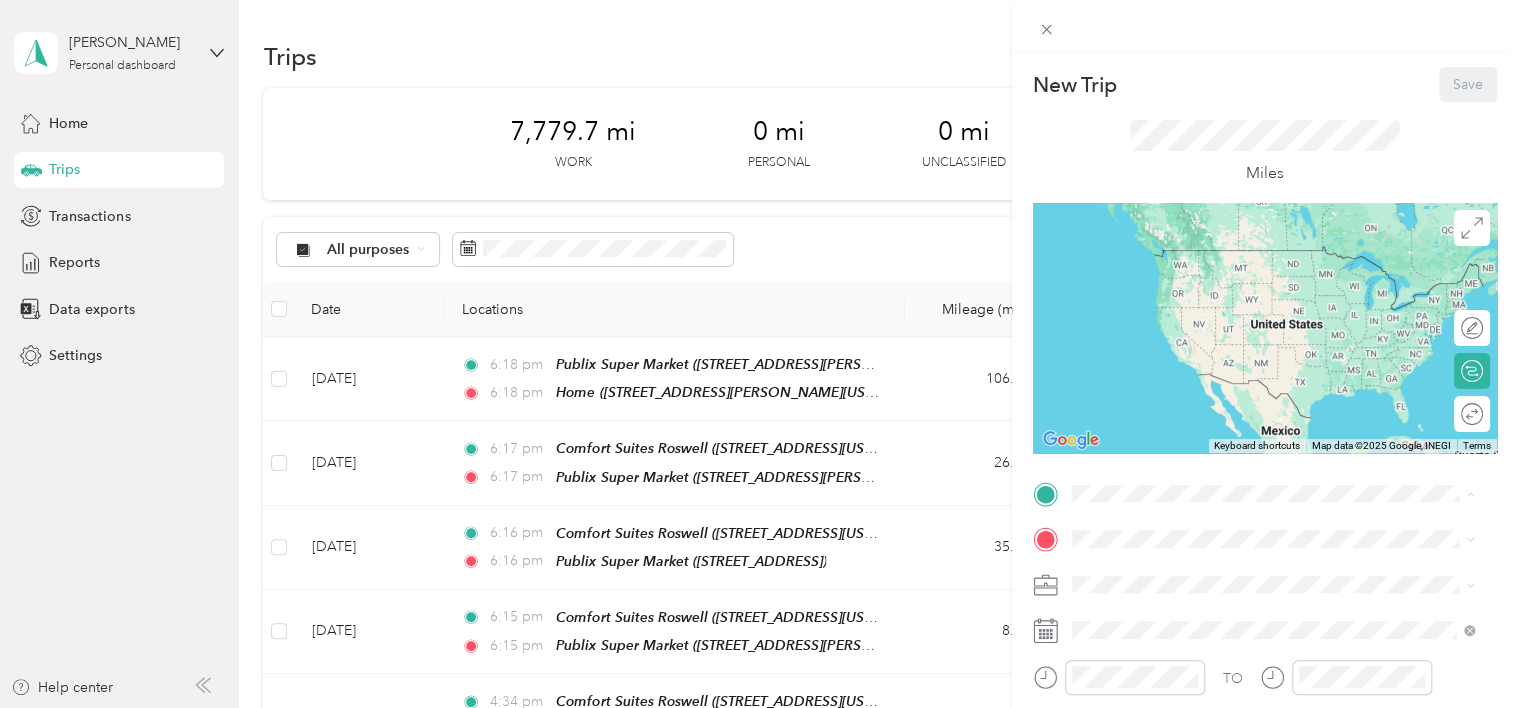 click on "[STREET_ADDRESS][PERSON_NAME][US_STATE]" at bounding box center (1264, 279) 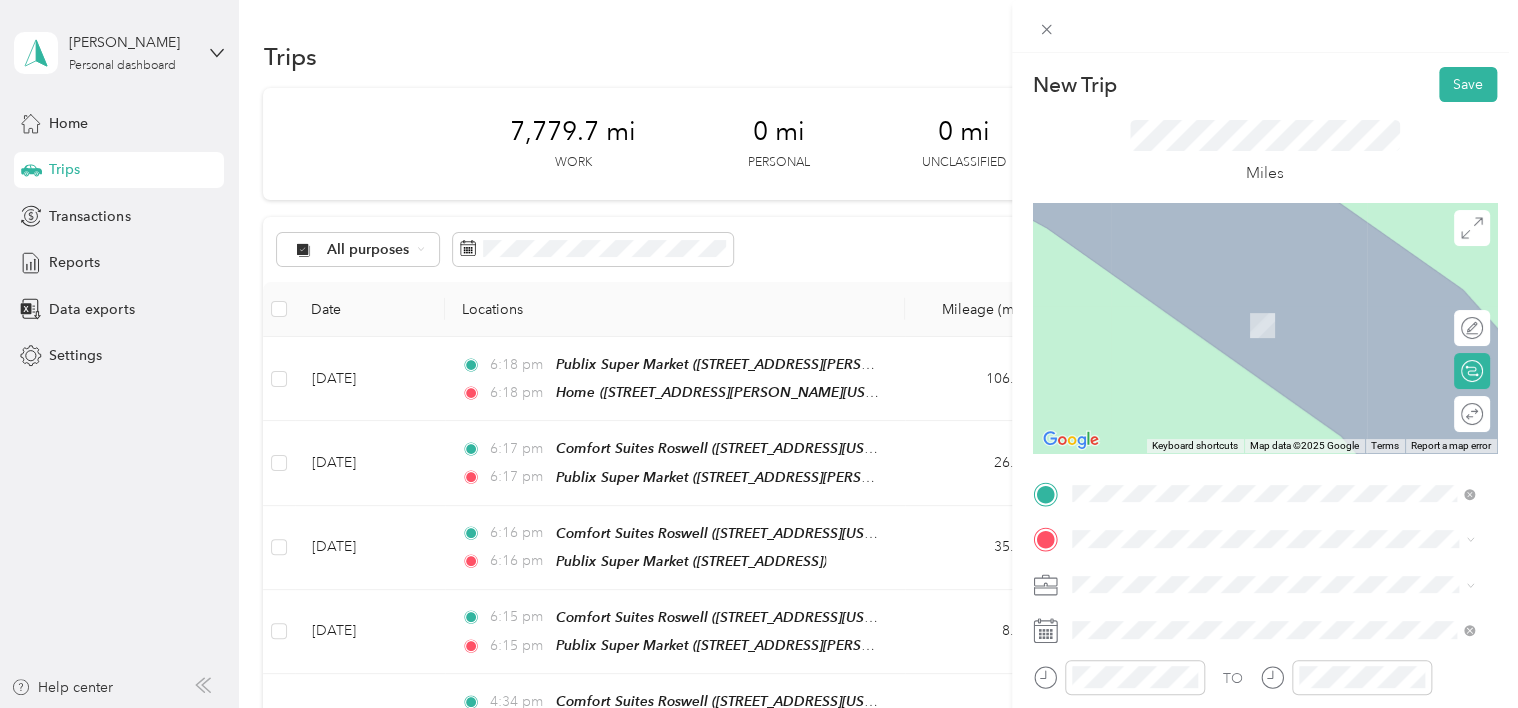 click on "Extended Stay [PERSON_NAME] [STREET_ADDRESS][PERSON_NAME][US_STATE]" at bounding box center [1264, 384] 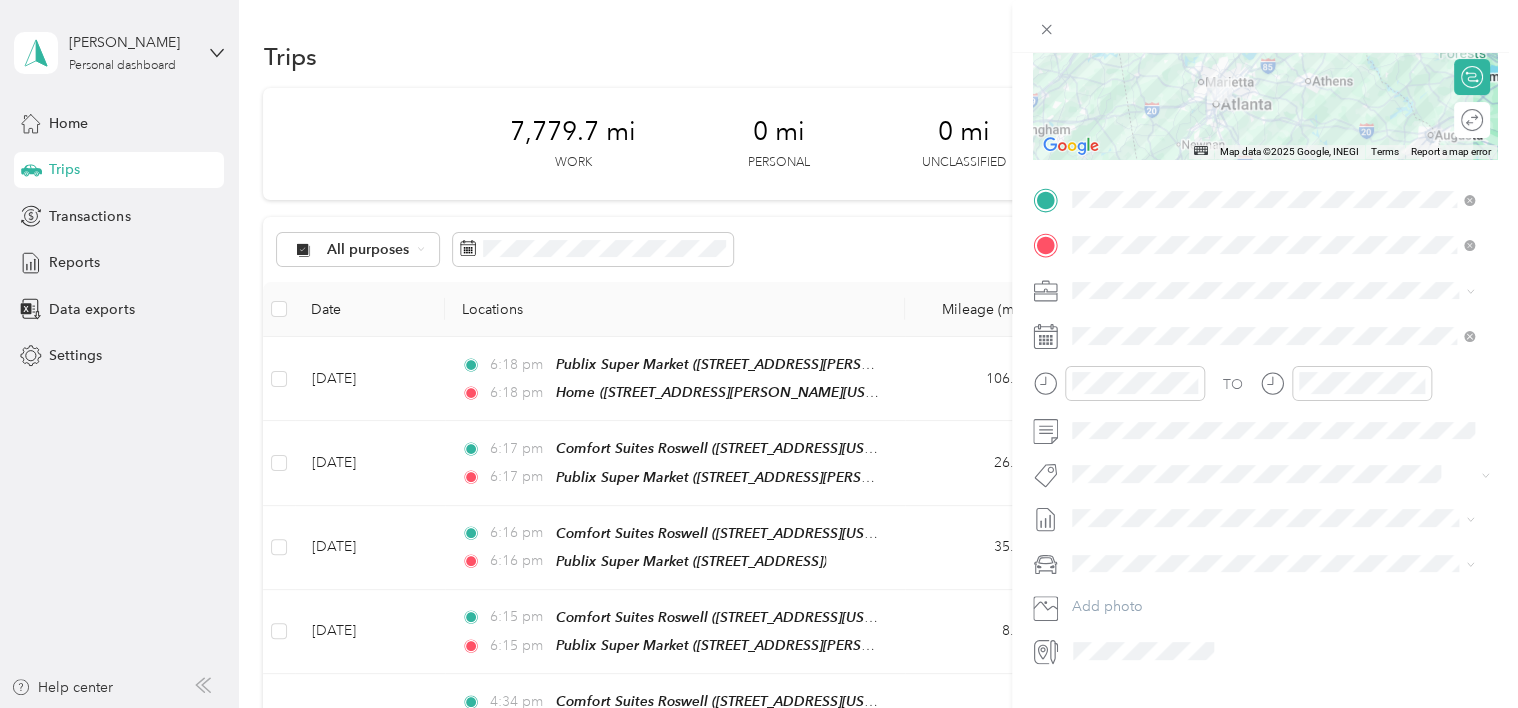 scroll, scrollTop: 300, scrollLeft: 0, axis: vertical 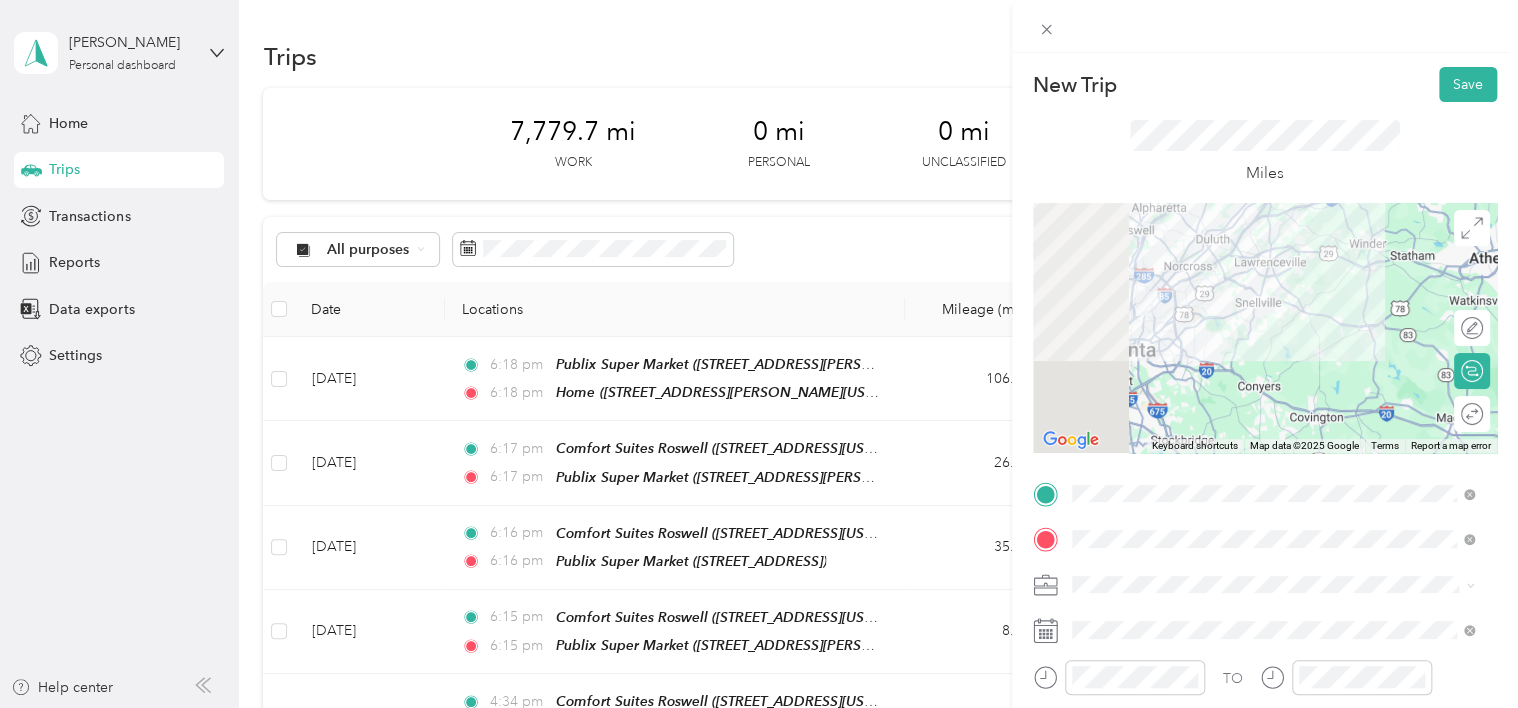 drag, startPoint x: 1241, startPoint y: 400, endPoint x: 1381, endPoint y: 264, distance: 195.18196 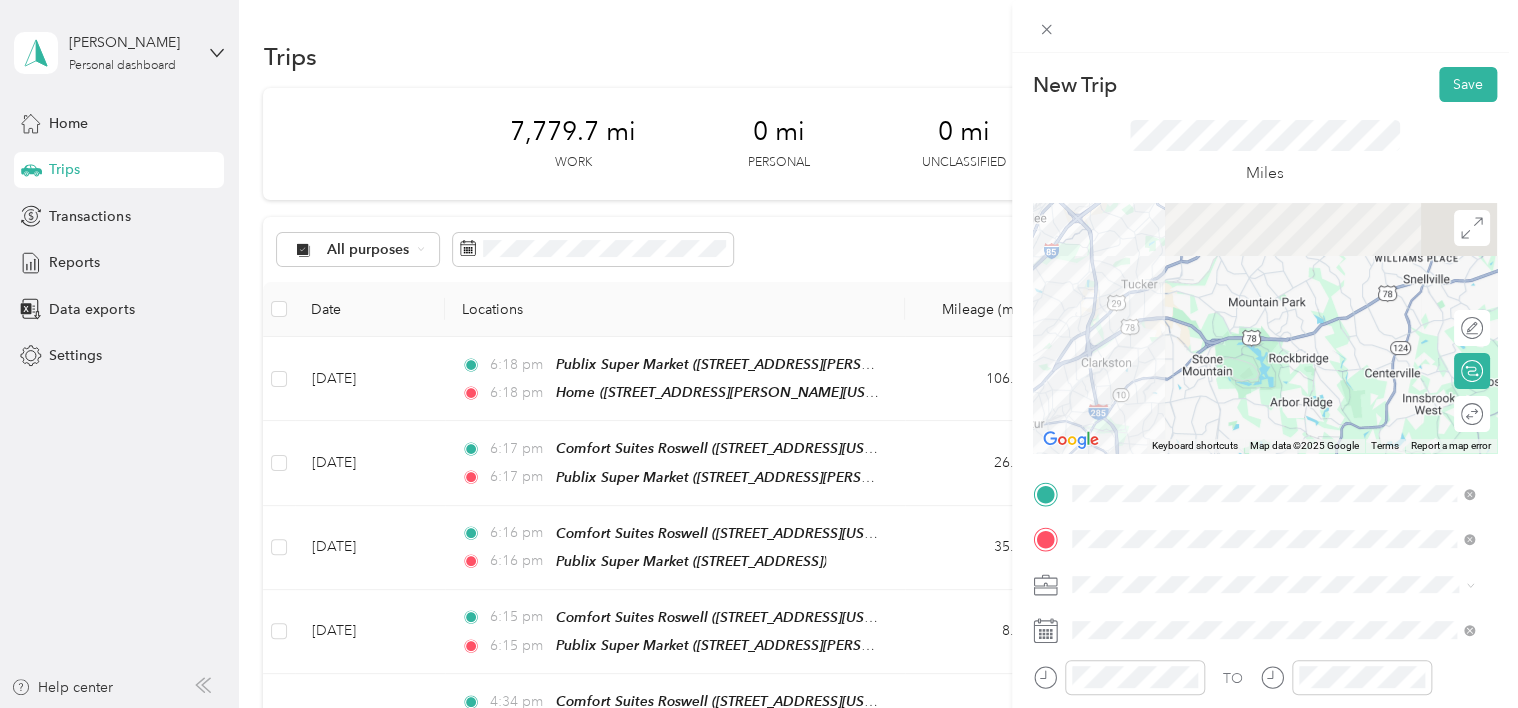 drag, startPoint x: 1334, startPoint y: 297, endPoint x: 1306, endPoint y: 406, distance: 112.53888 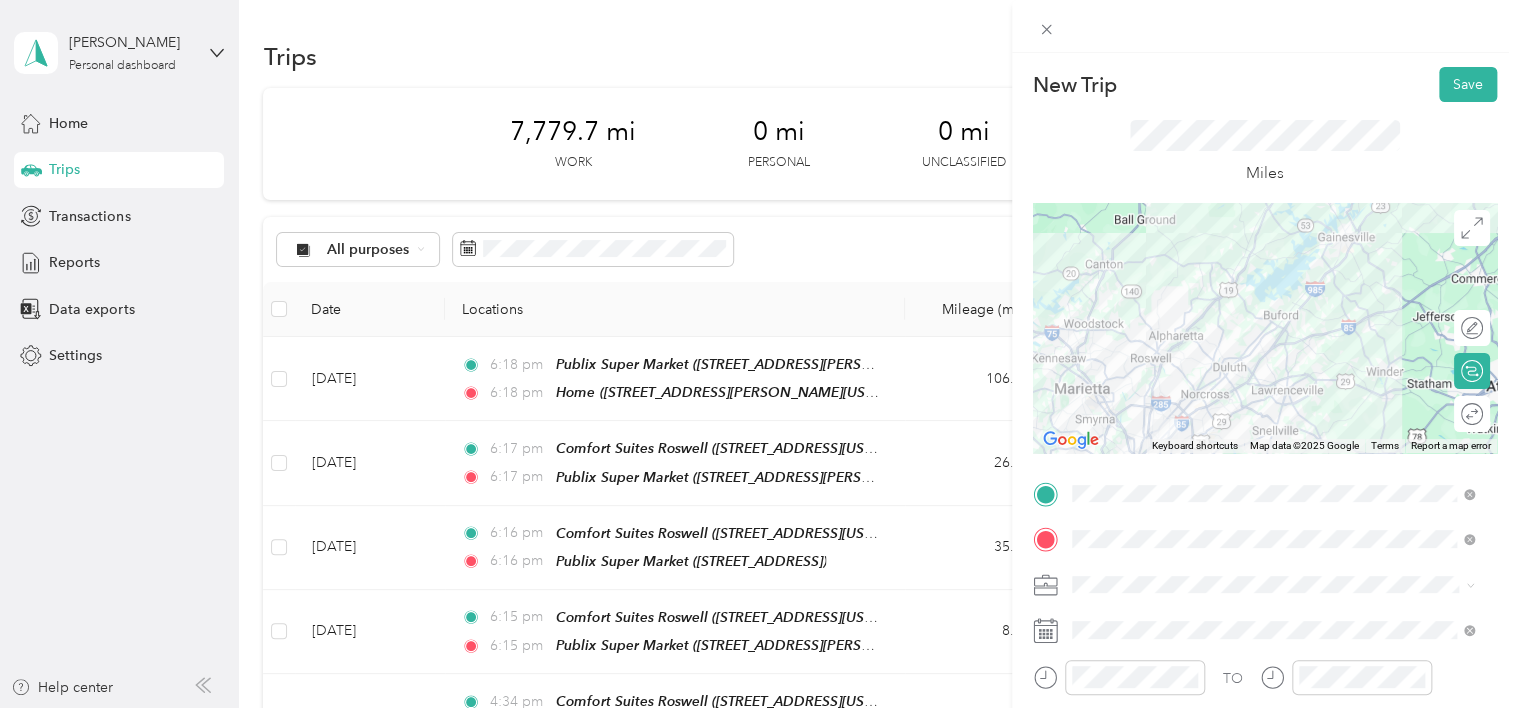 drag, startPoint x: 1332, startPoint y: 296, endPoint x: 1279, endPoint y: 398, distance: 114.947815 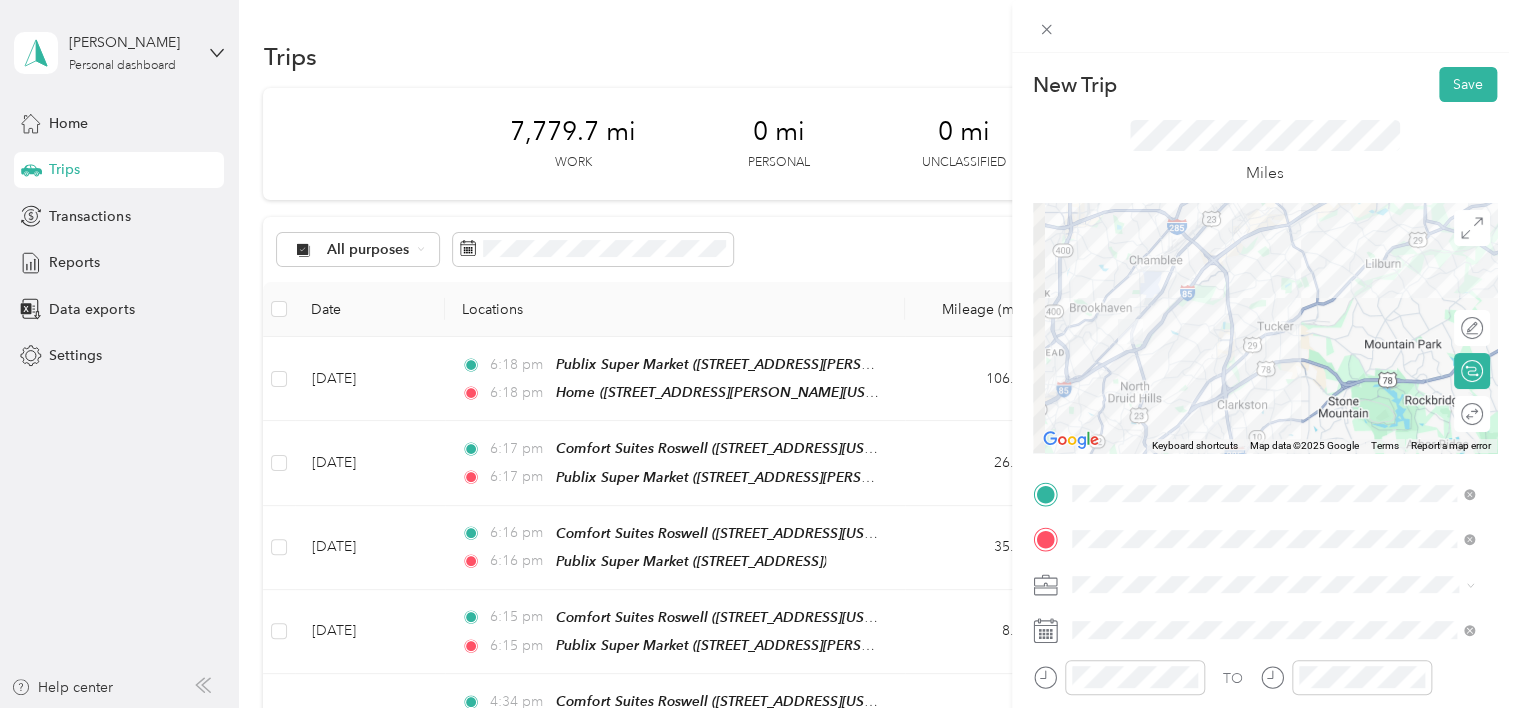 drag, startPoint x: 1195, startPoint y: 382, endPoint x: 1496, endPoint y: 180, distance: 362.4983 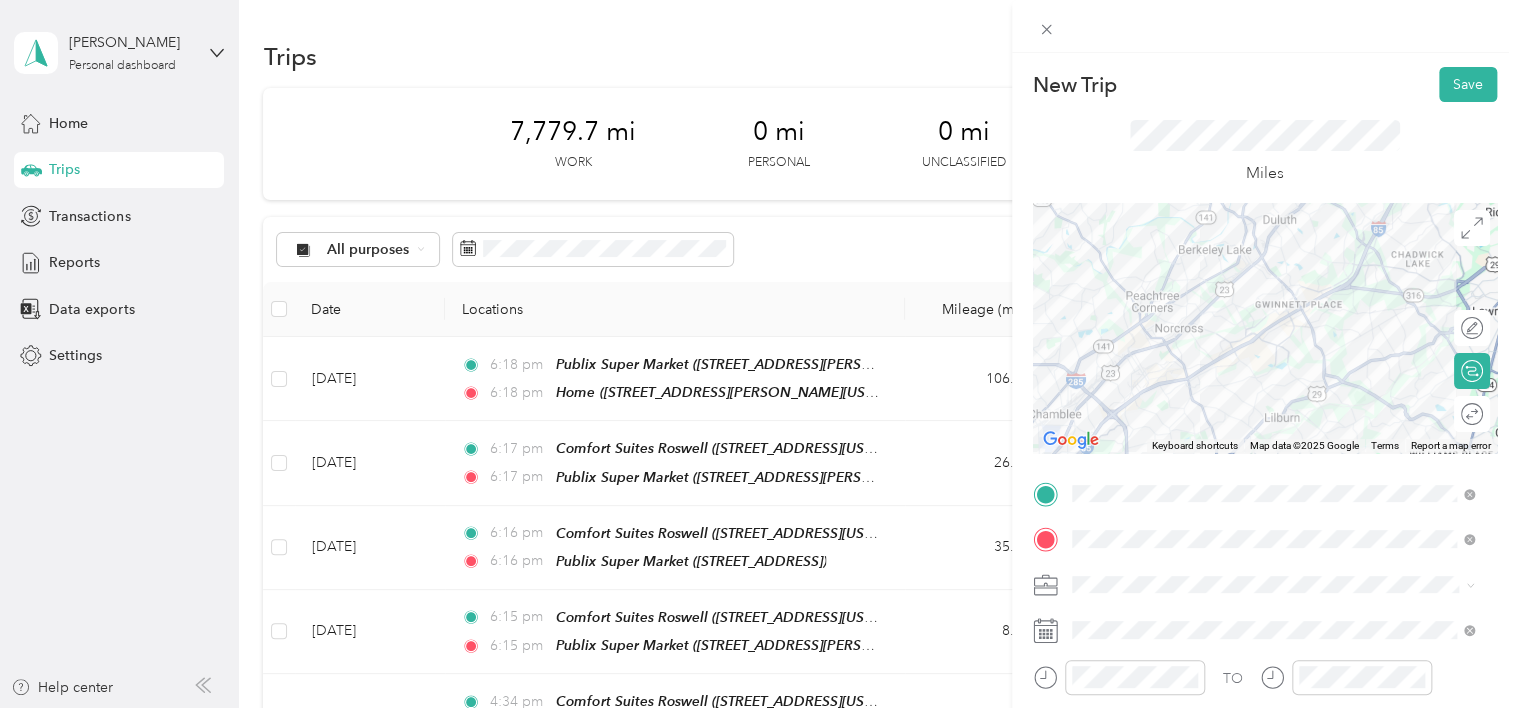 drag, startPoint x: 1180, startPoint y: 268, endPoint x: 1123, endPoint y: 474, distance: 213.7405 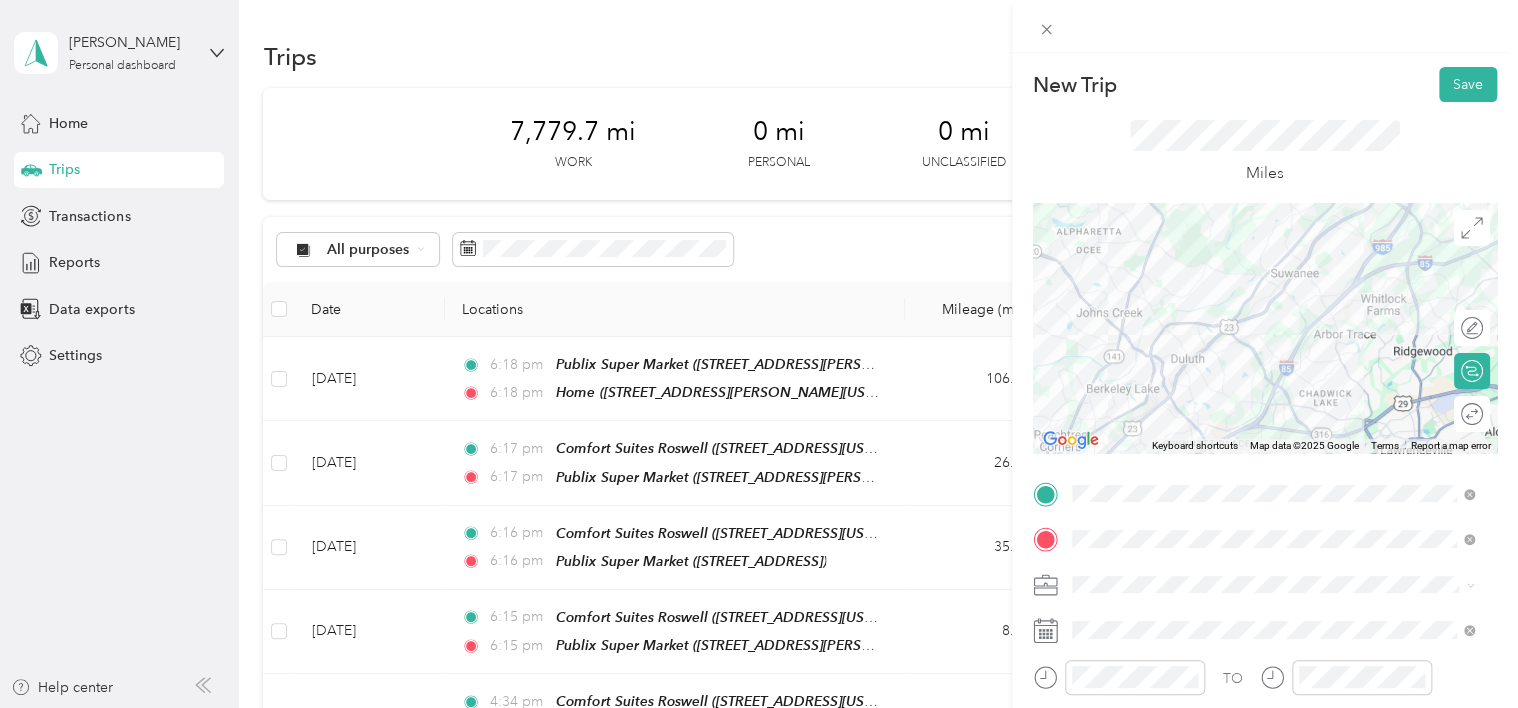 drag, startPoint x: 1250, startPoint y: 268, endPoint x: 1156, endPoint y: 412, distance: 171.96512 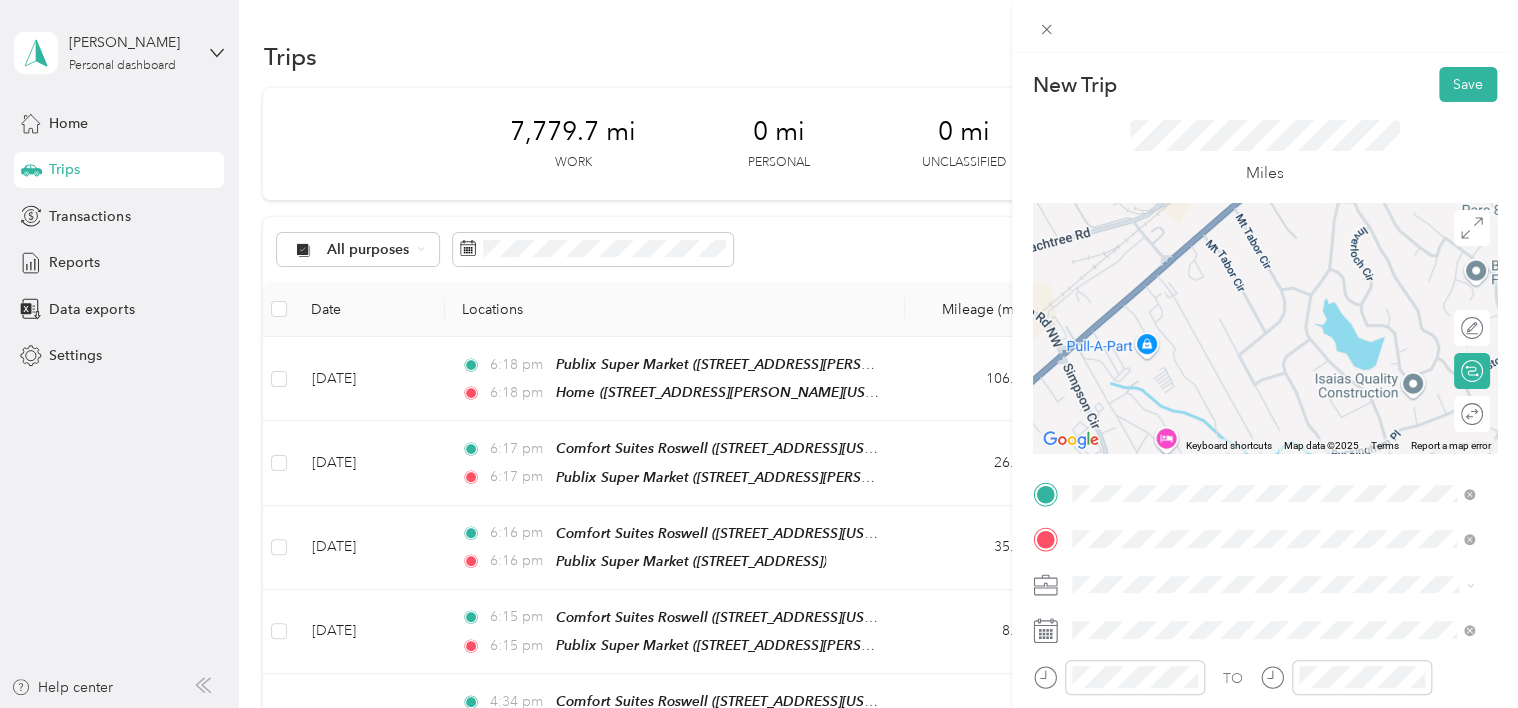 drag, startPoint x: 1146, startPoint y: 381, endPoint x: 1400, endPoint y: 161, distance: 336.02975 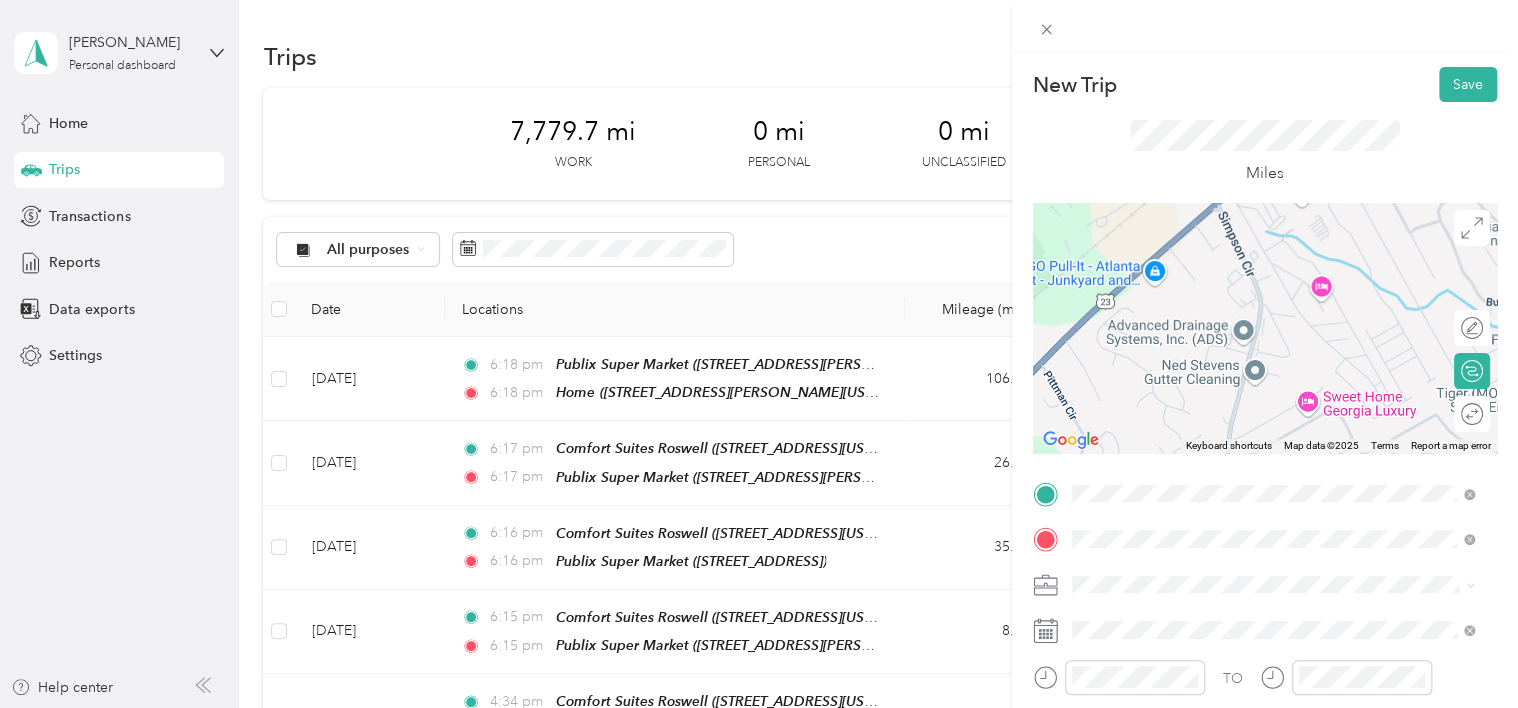 drag, startPoint x: 1195, startPoint y: 362, endPoint x: 1304, endPoint y: 260, distance: 149.28162 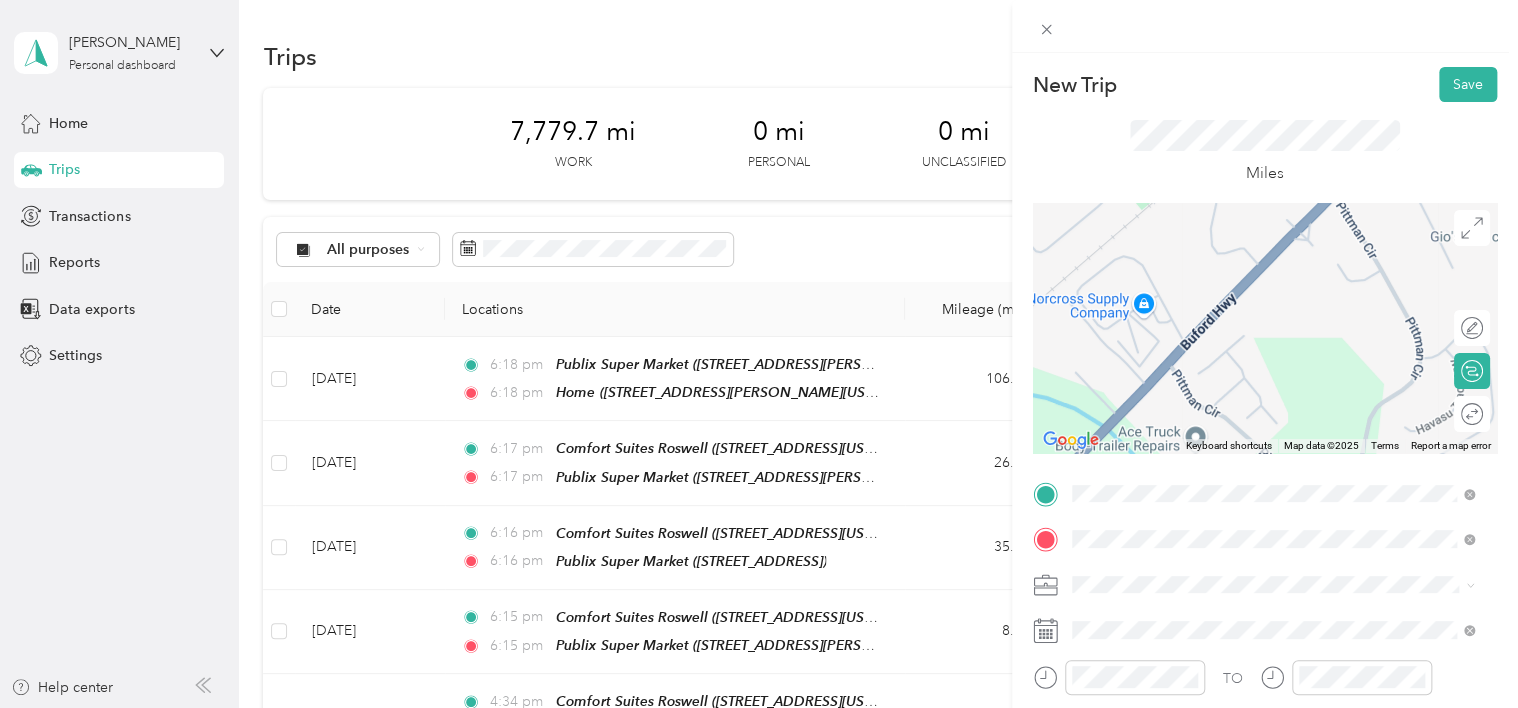 drag, startPoint x: 1136, startPoint y: 333, endPoint x: 1525, endPoint y: 210, distance: 407.98285 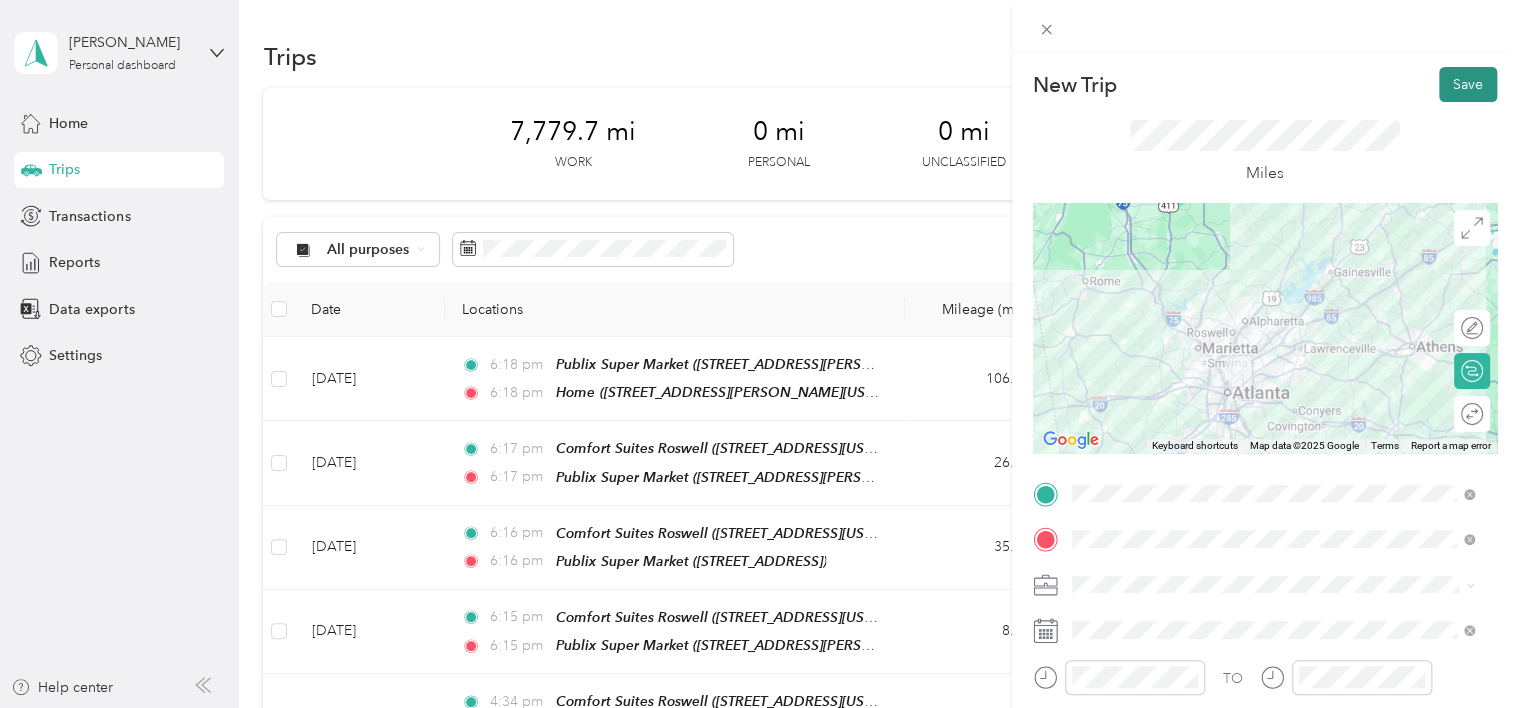 click on "Save" at bounding box center [1468, 84] 